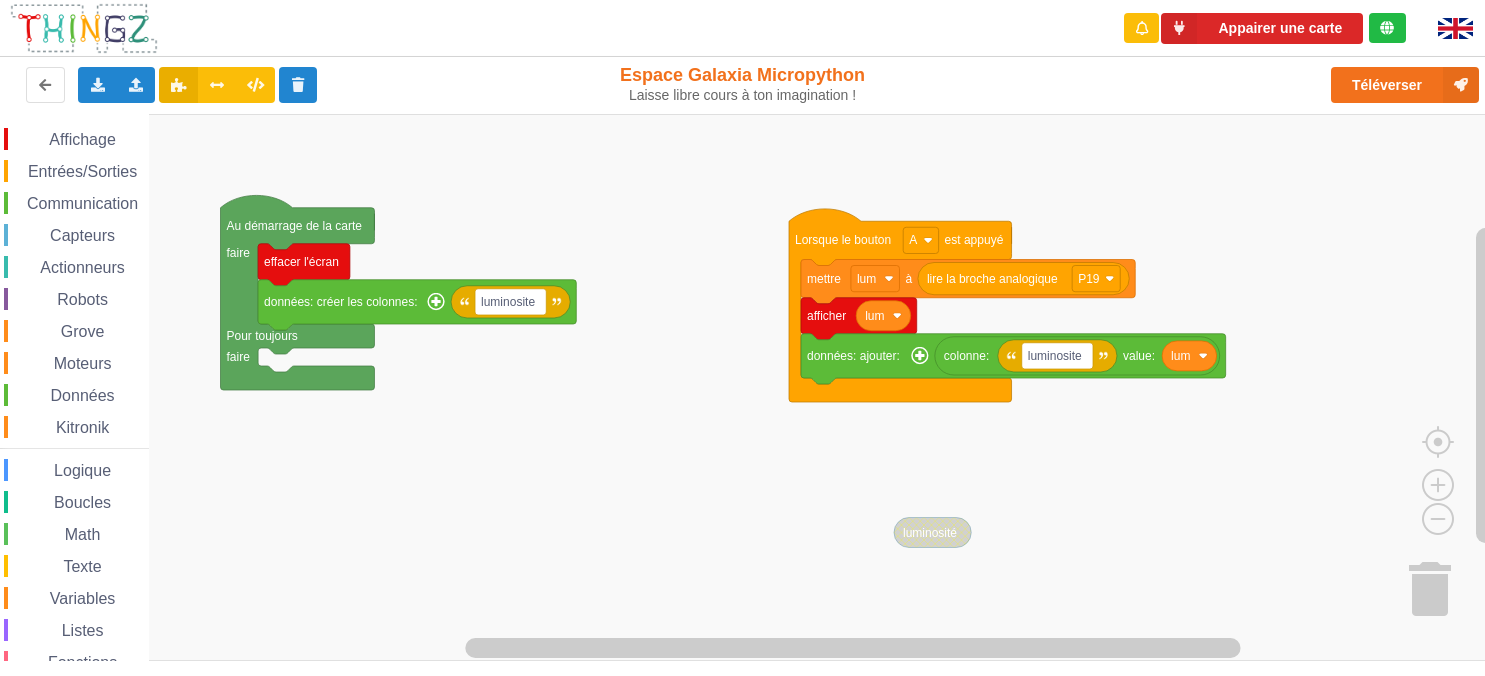 scroll, scrollTop: 0, scrollLeft: 0, axis: both 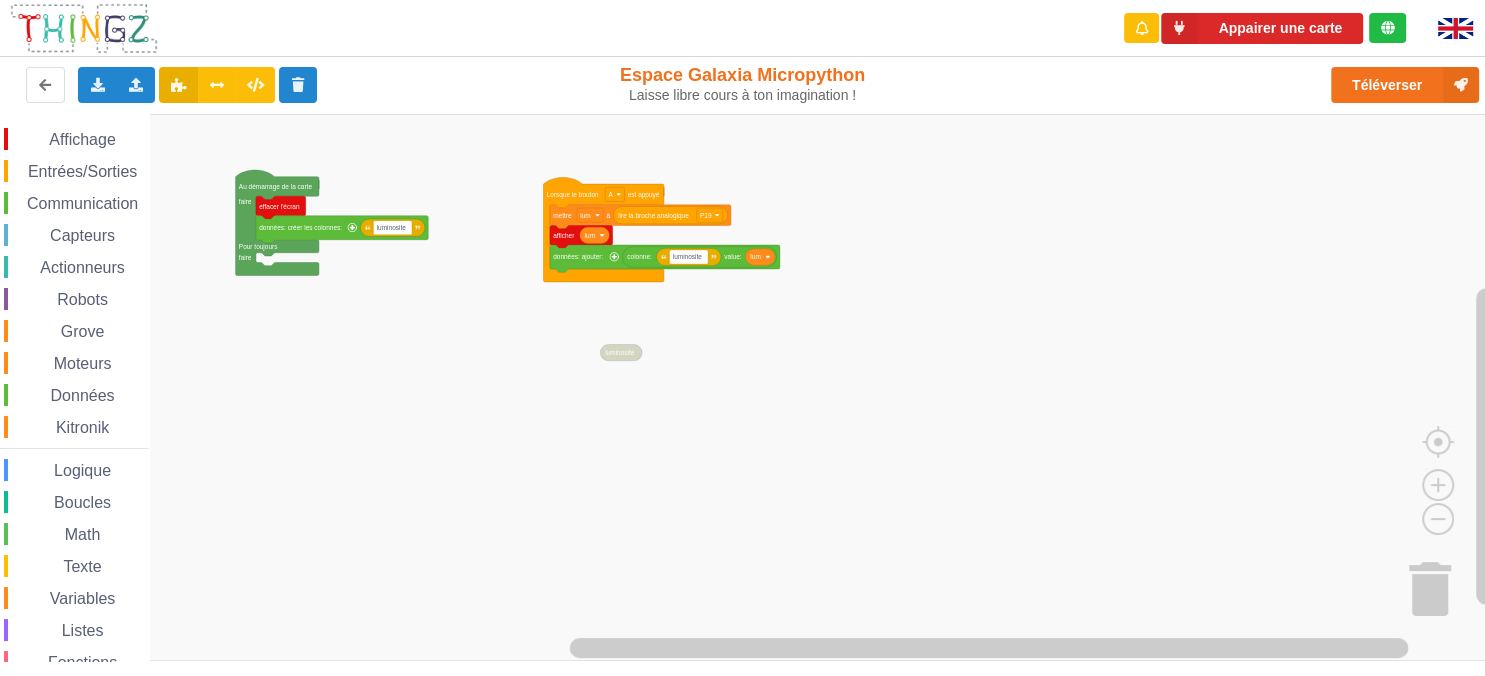 click on "Affichage Entrées/Sorties Communication Capteurs Actionneurs Robots Grove Moteurs Données Kitronik Logique Boucles Math Texte Variables Listes Fonctions Couleur données: créer les colonnes: luminosite effacer l'écran Au démarrage de la carte faire Pour toujours faire lire la broche analogique P19 lum données: ajouter: luminosite lum colonne: value: afficher mettre lum à Lorsque le bouton A est appuyé luminosité" at bounding box center [749, 388] 